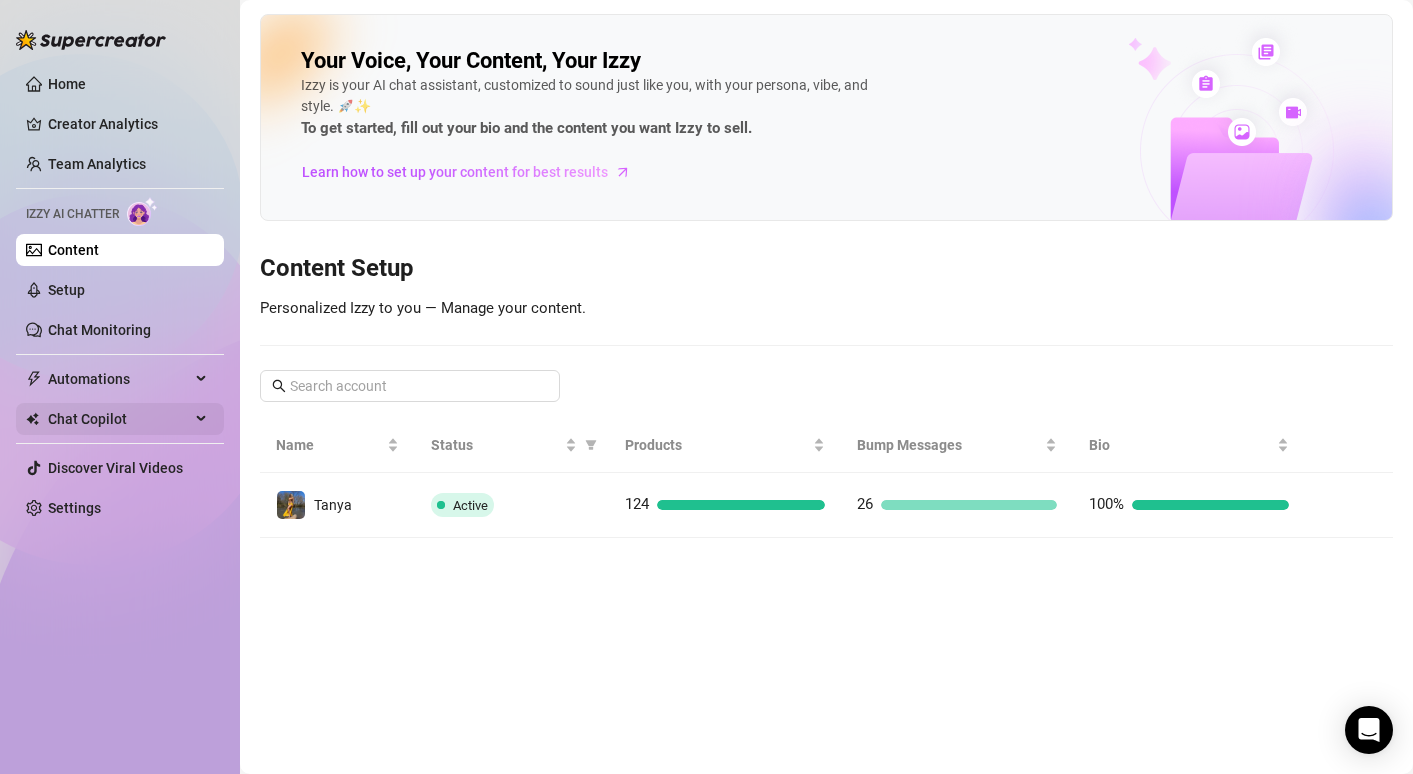 scroll, scrollTop: 0, scrollLeft: 0, axis: both 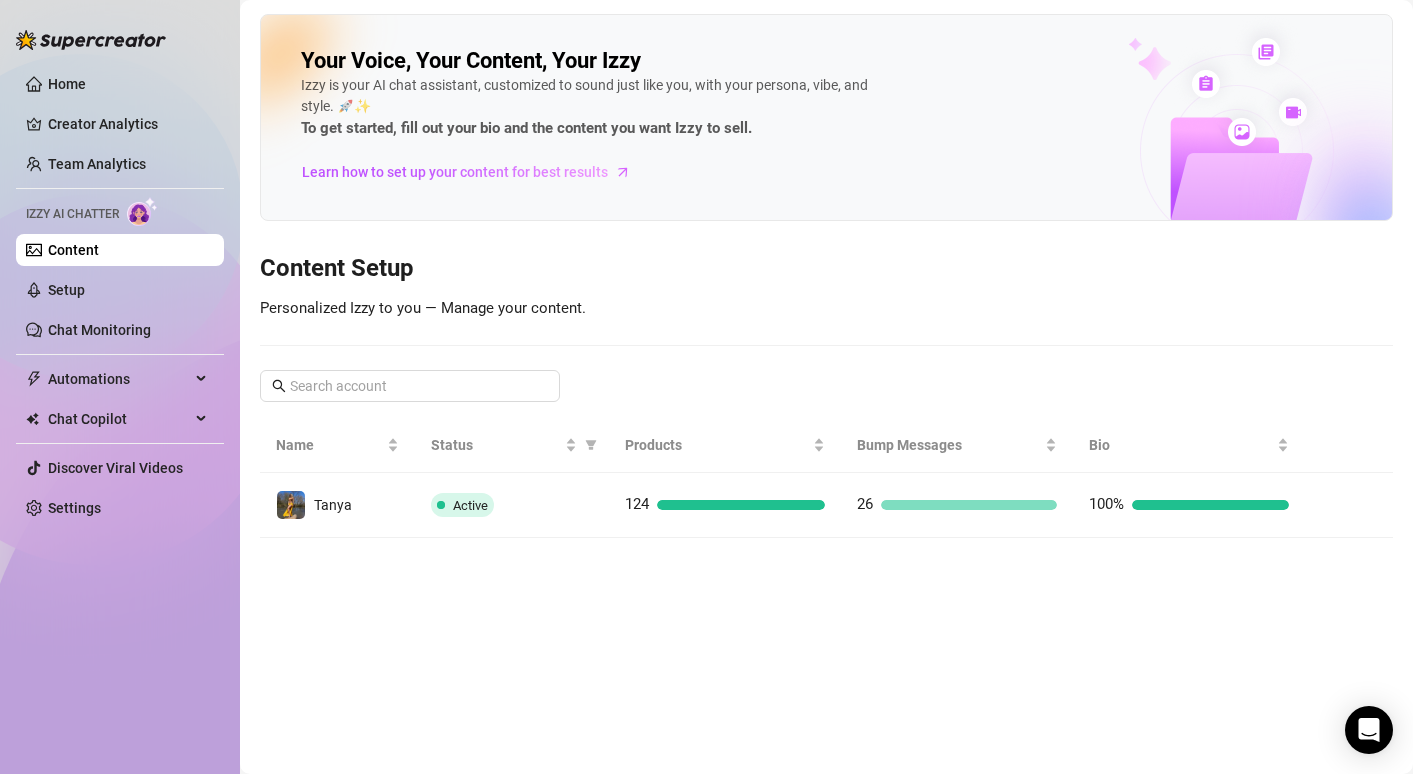click on "Home Creator Analytics   Team Analytics Izzy AI Chatter Content Setup Chat Monitoring Automations All Message Flow Beta Bump Online Fans Expired Fans Chat Copilot Discover Viral Videos Settings" at bounding box center [120, 296] 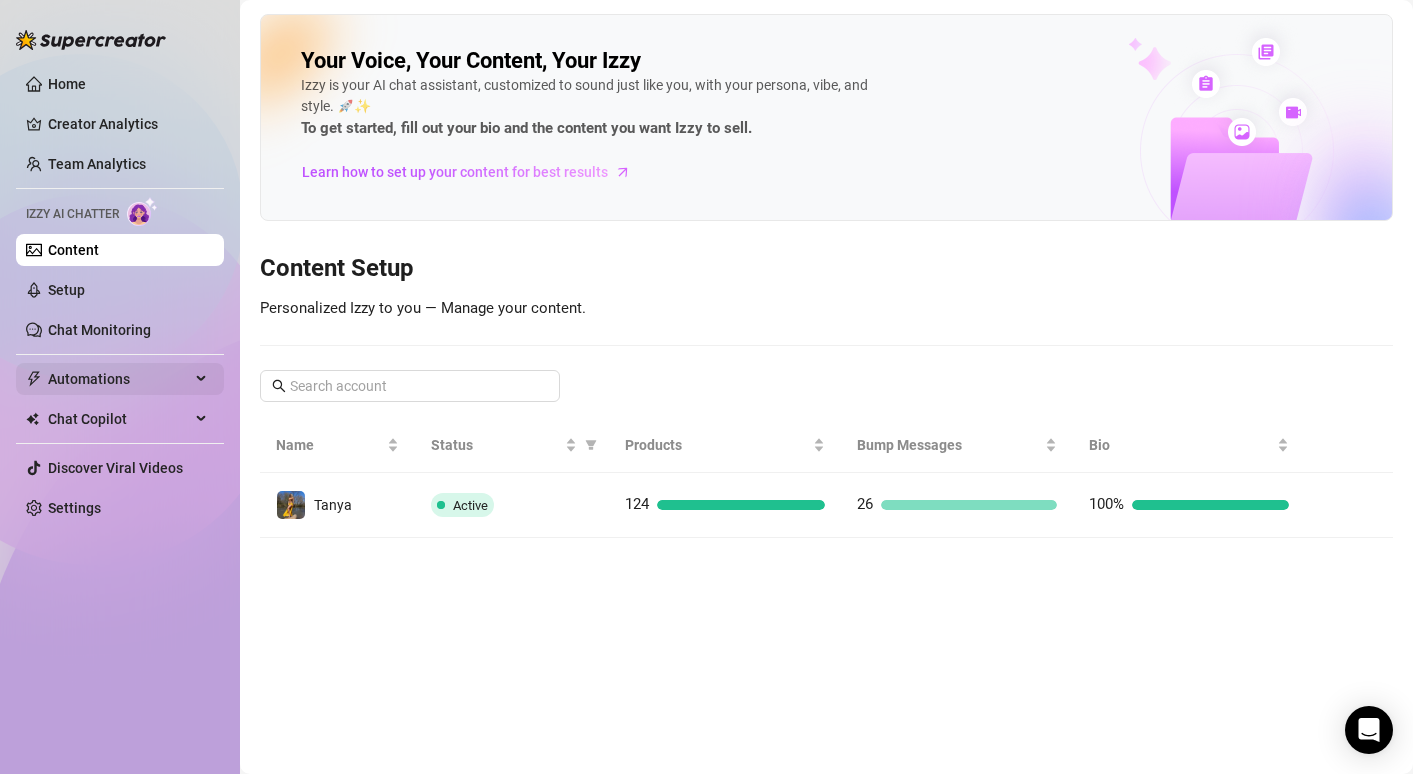 click on "Automations" at bounding box center [119, 379] 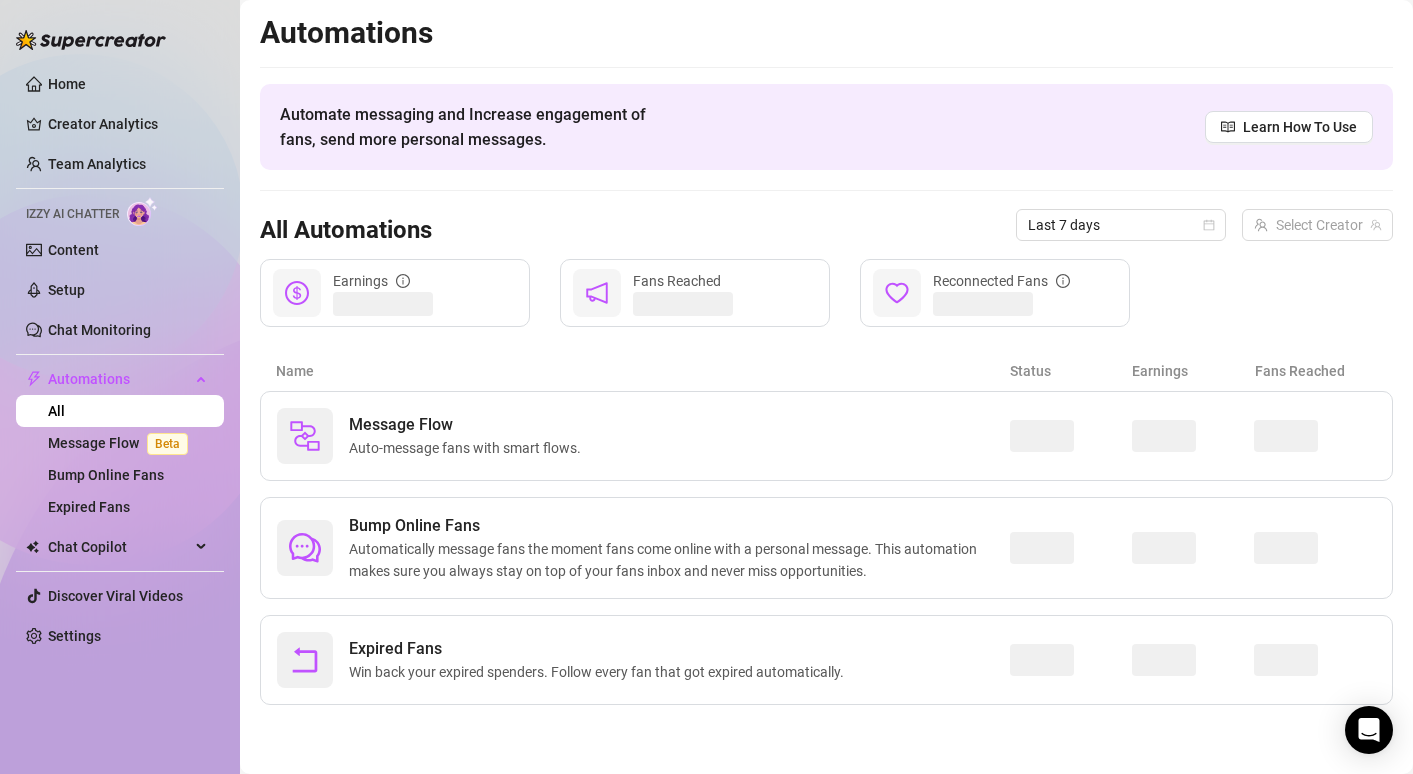 click on "All" at bounding box center [56, 411] 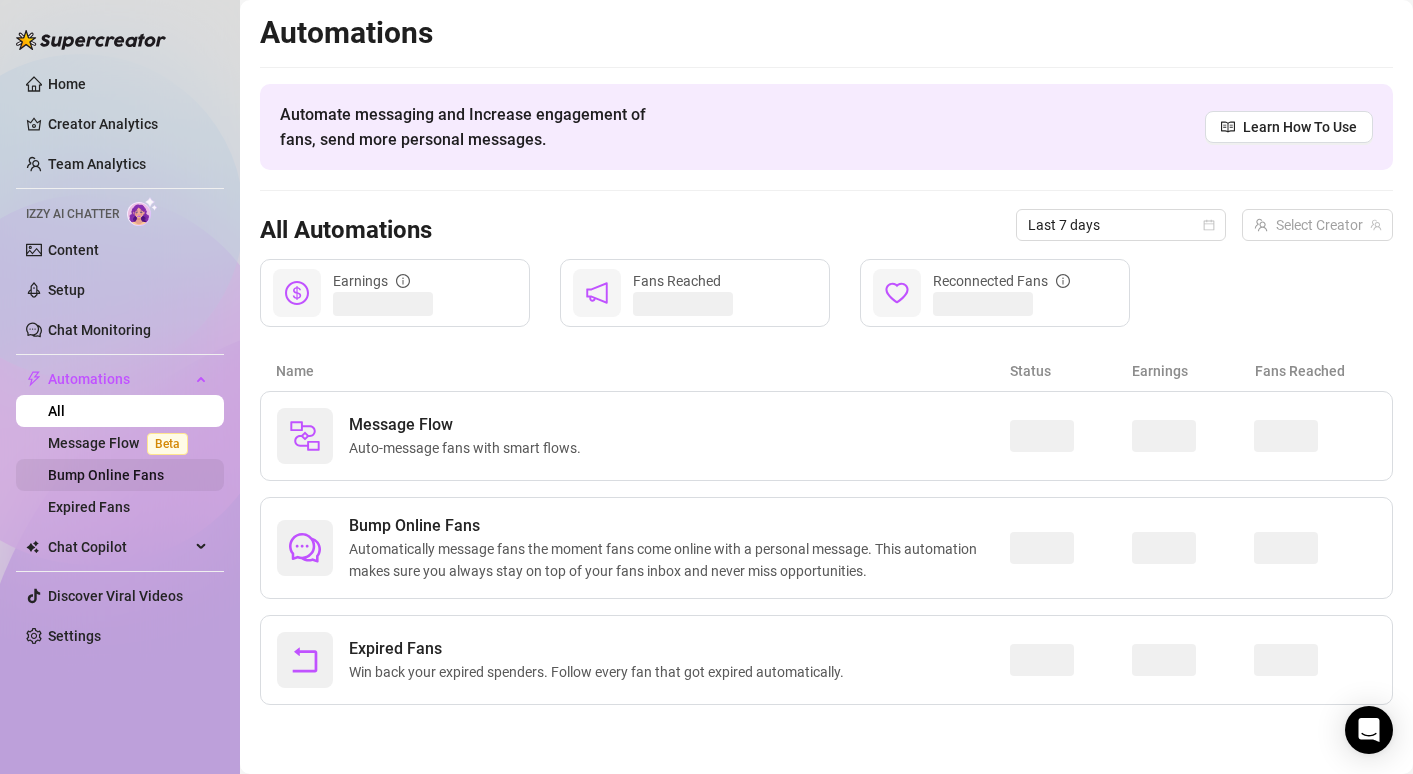 drag, startPoint x: 87, startPoint y: 502, endPoint x: 105, endPoint y: 486, distance: 24.083189 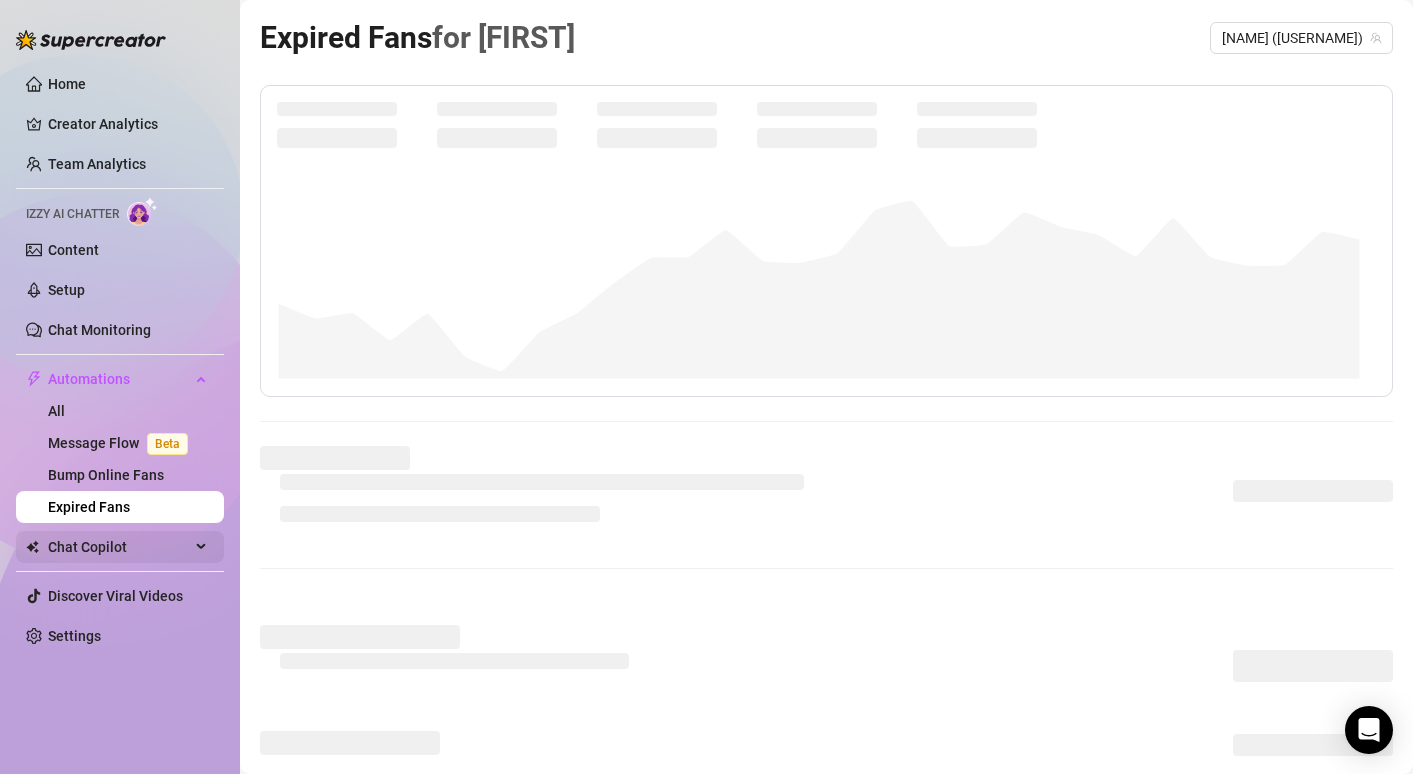 click on "Chat Copilot" at bounding box center (119, 547) 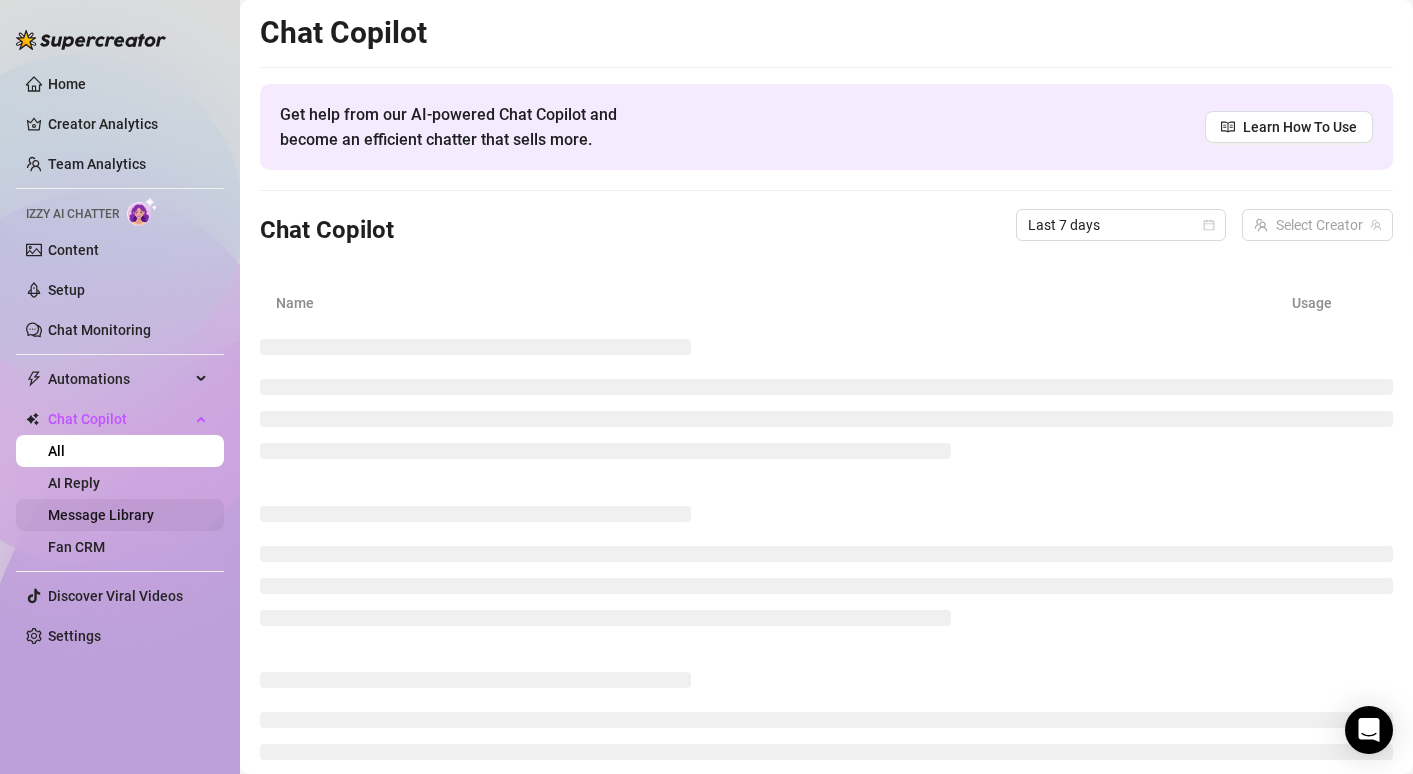 click on "Message Library" at bounding box center (101, 515) 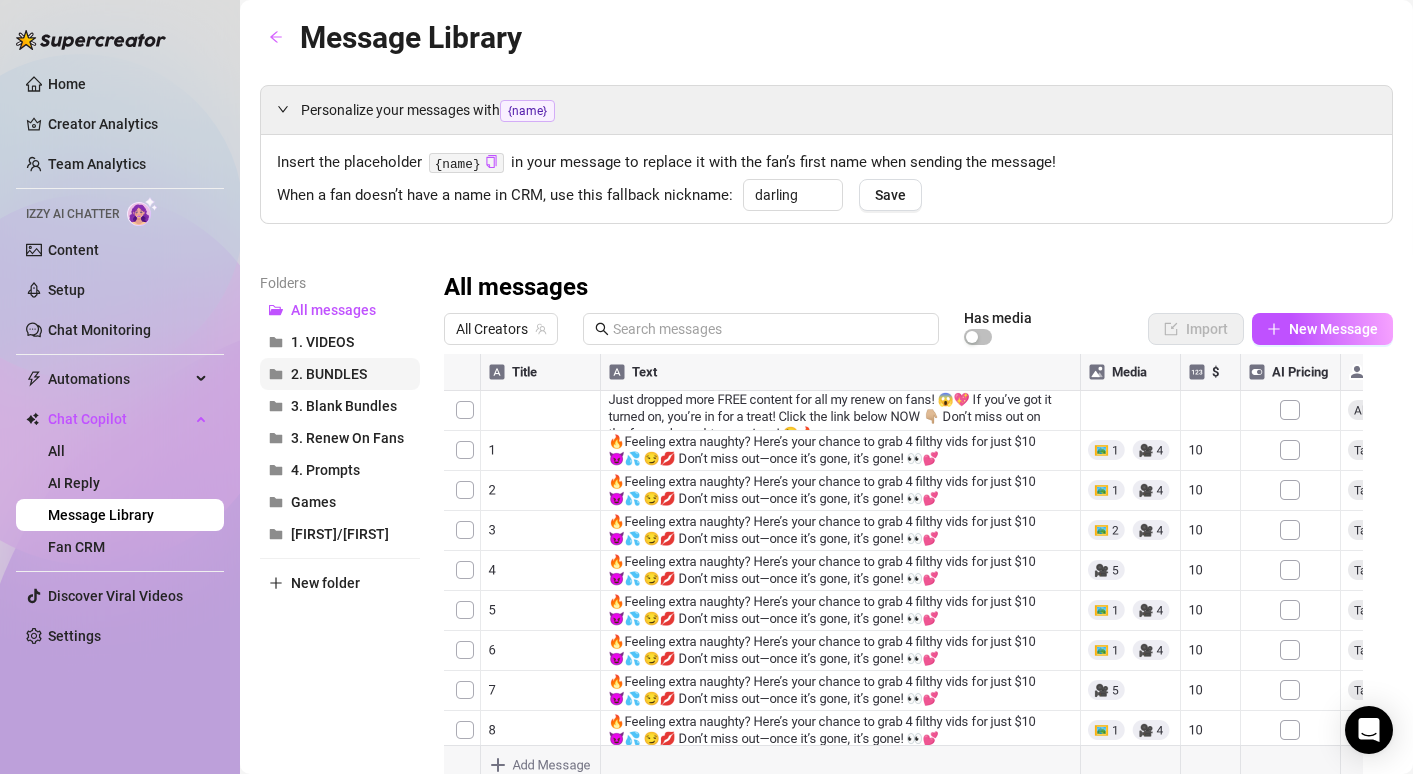 click on "2. BUNDLES" at bounding box center [340, 374] 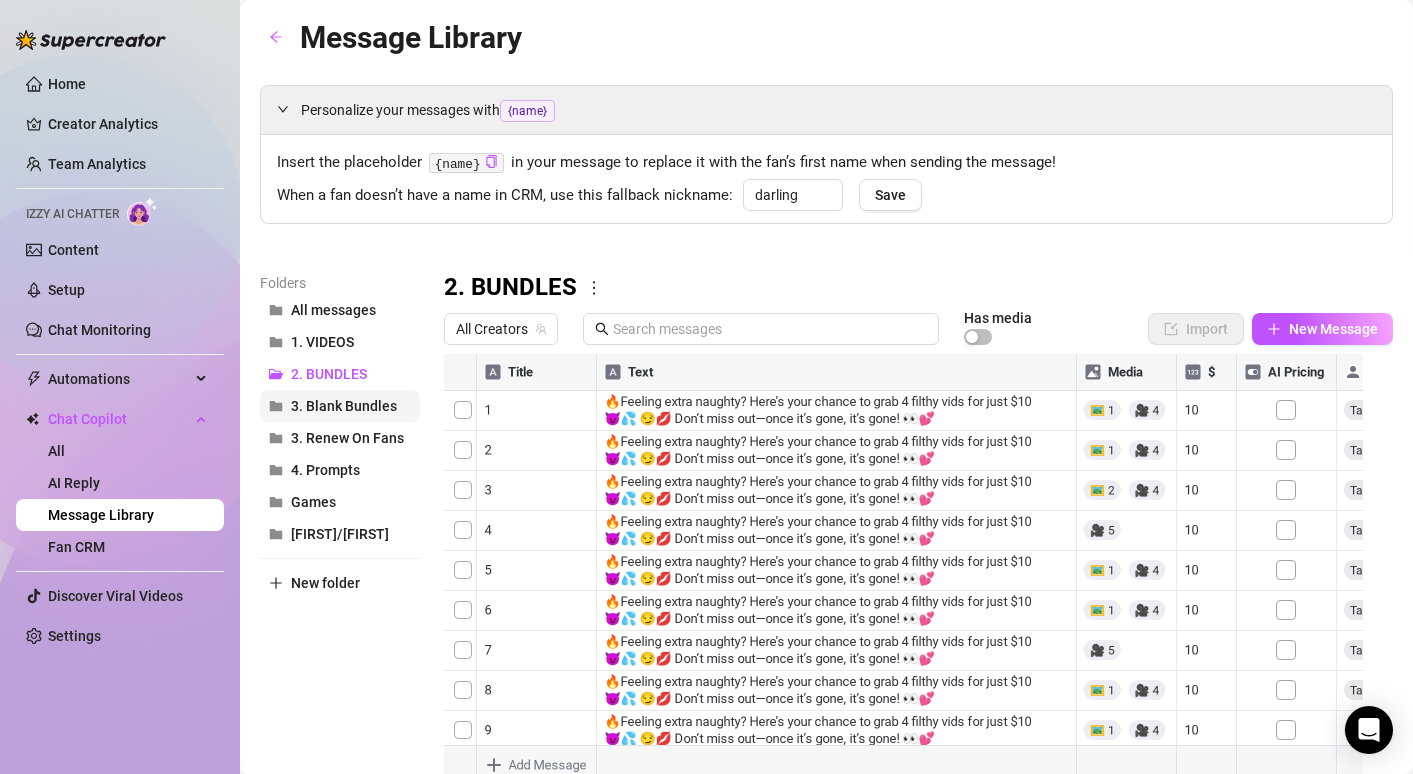 click on "3. Blank Bundles" at bounding box center (344, 406) 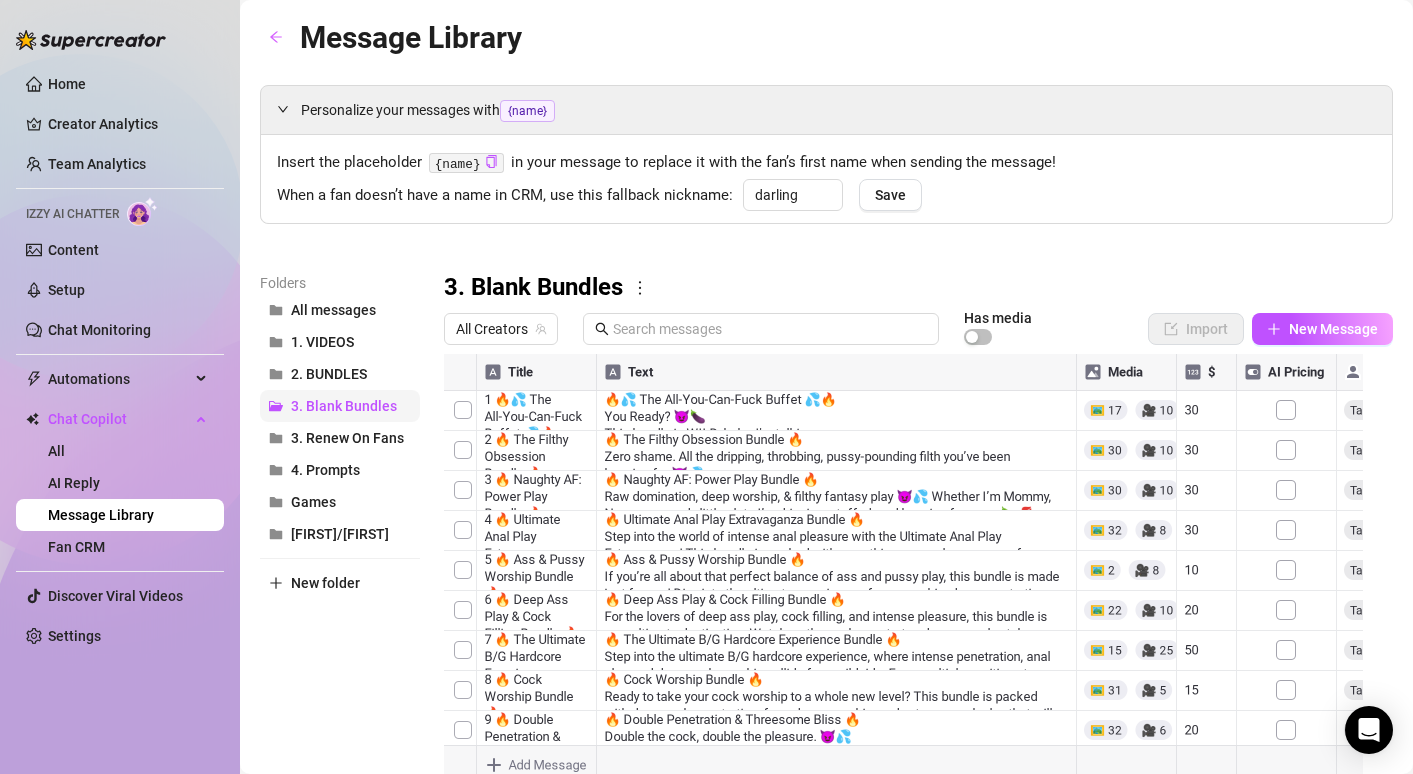 click on "3. Blank Bundles" at bounding box center (340, 406) 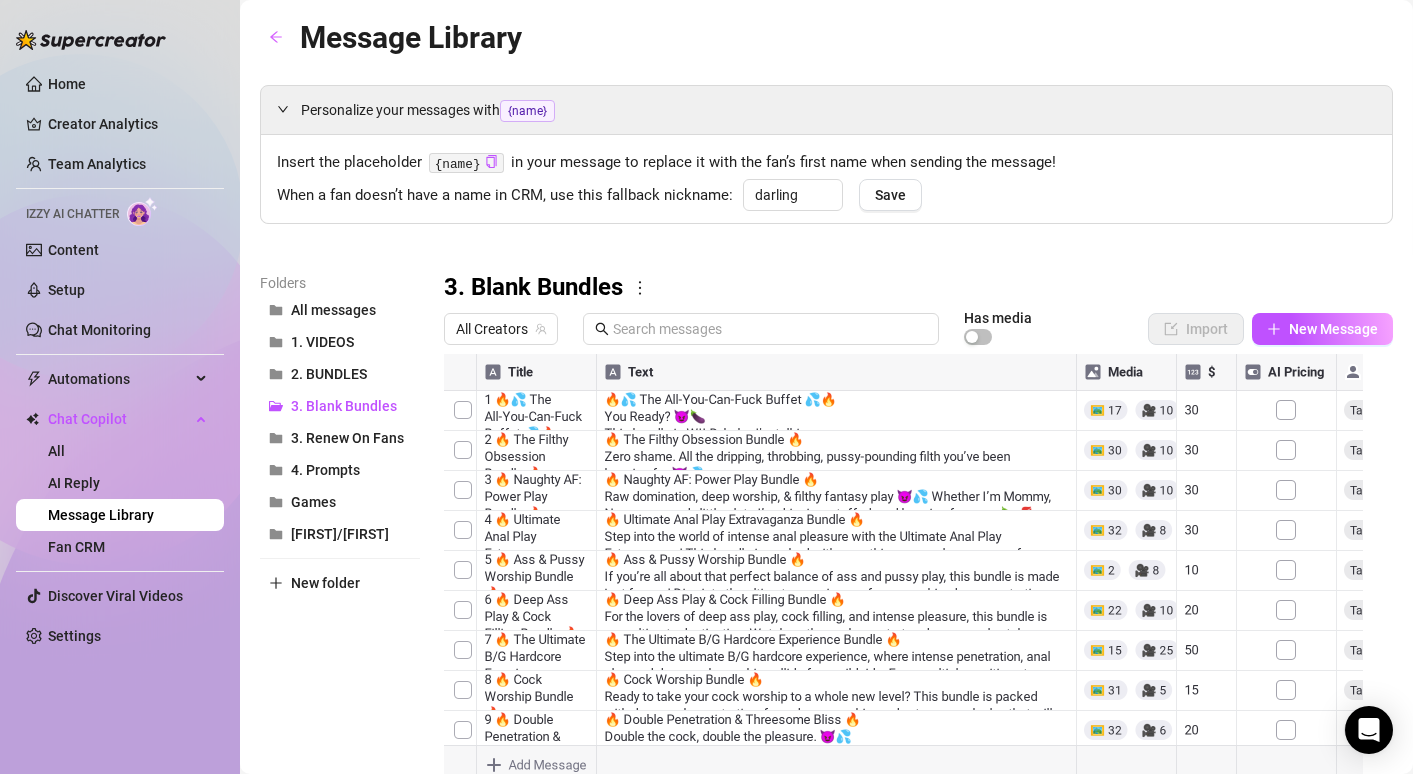 scroll, scrollTop: 0, scrollLeft: 0, axis: both 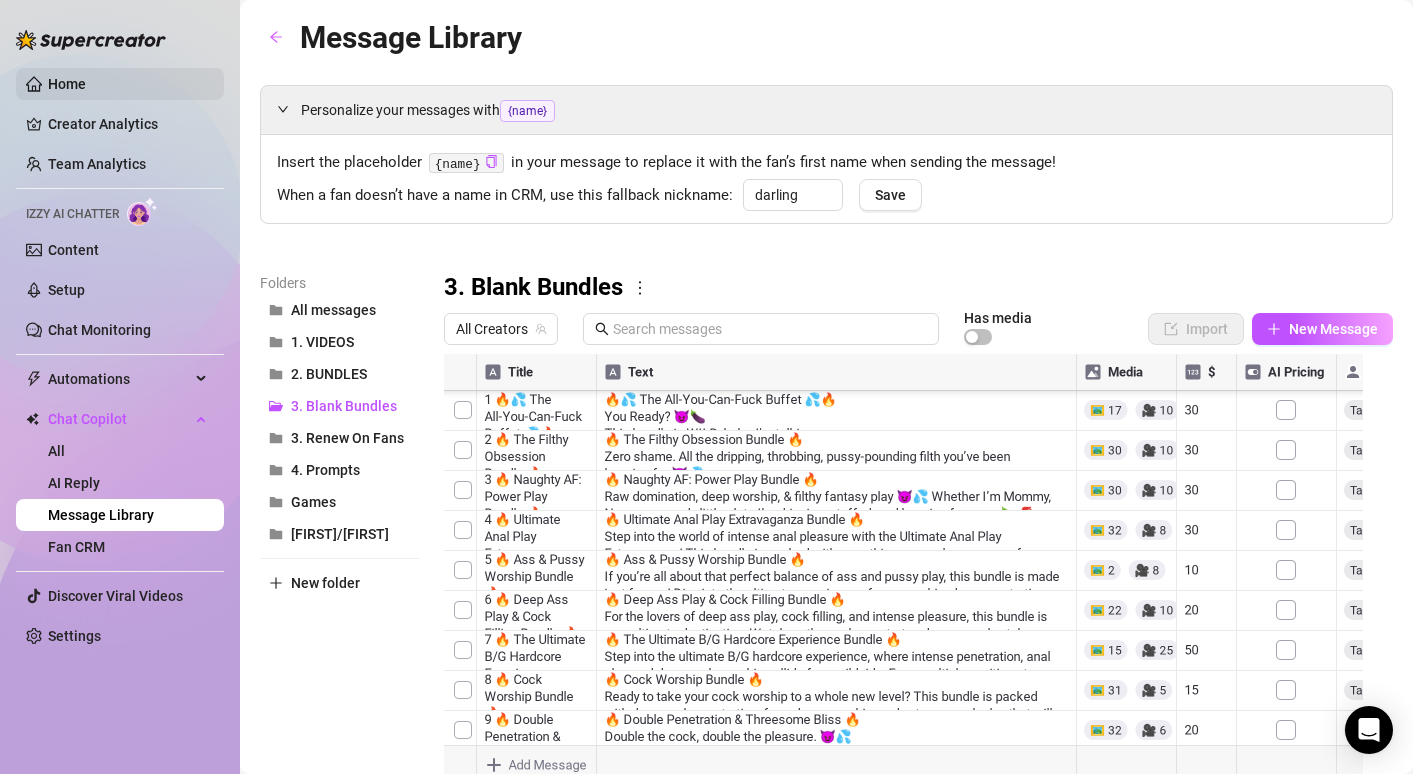 click on "Home" at bounding box center (67, 84) 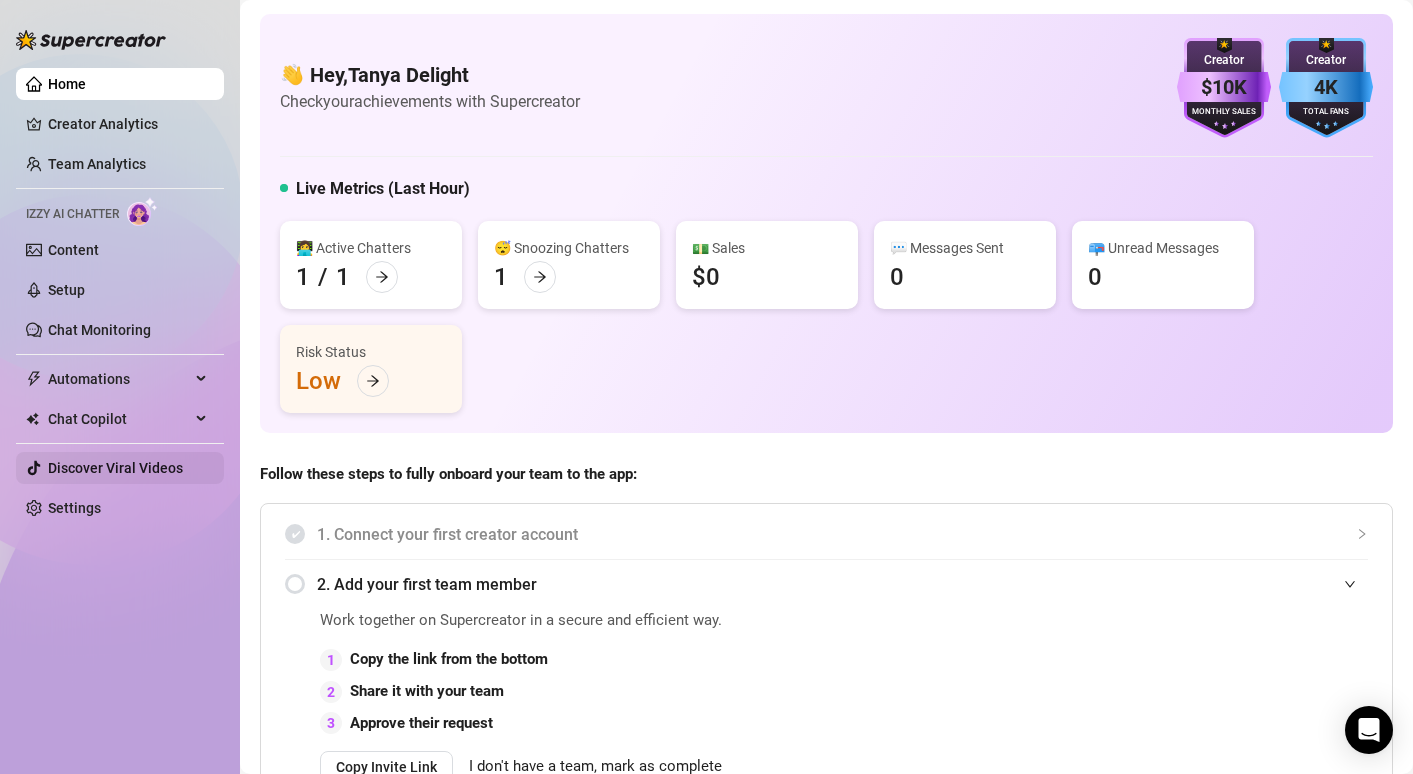 click on "Discover Viral Videos" at bounding box center [115, 468] 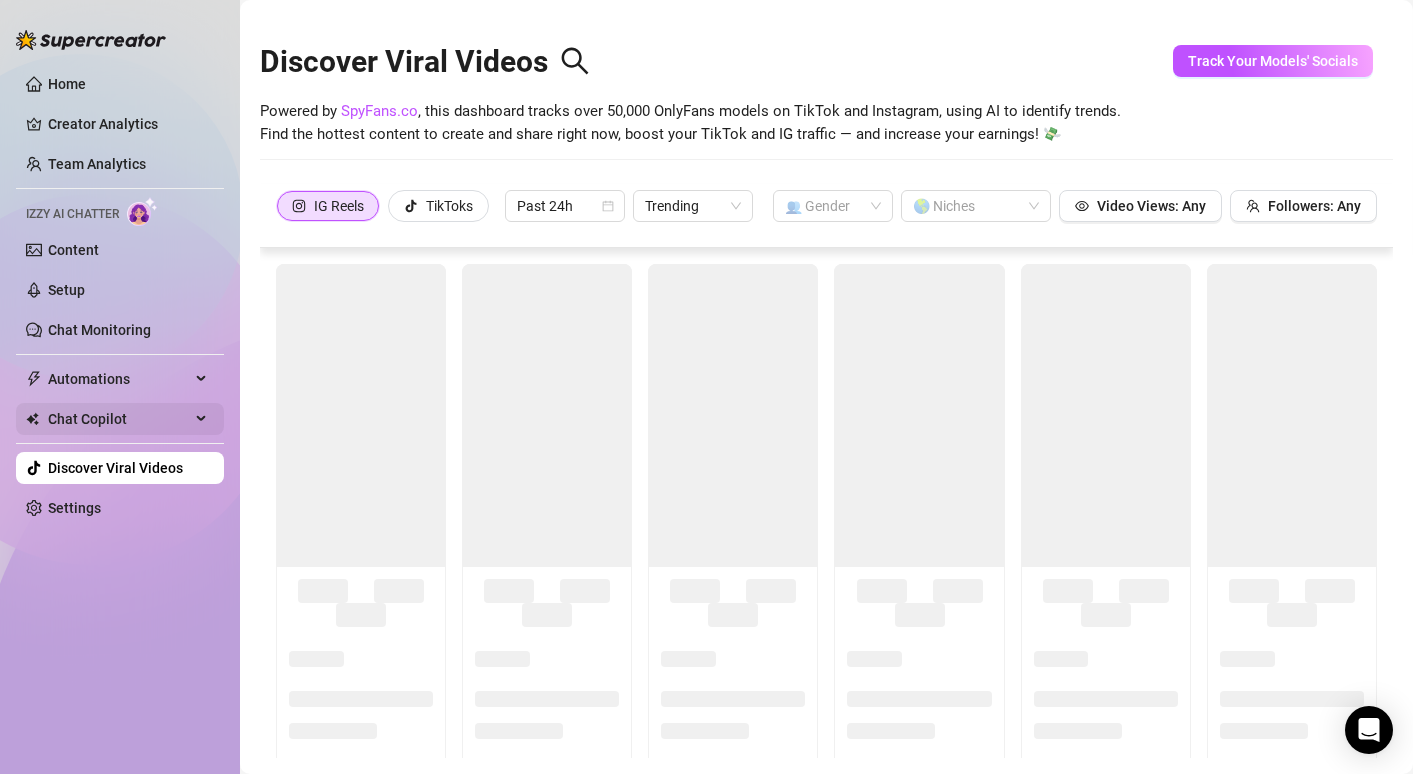 click on "Chat Copilot" at bounding box center [119, 419] 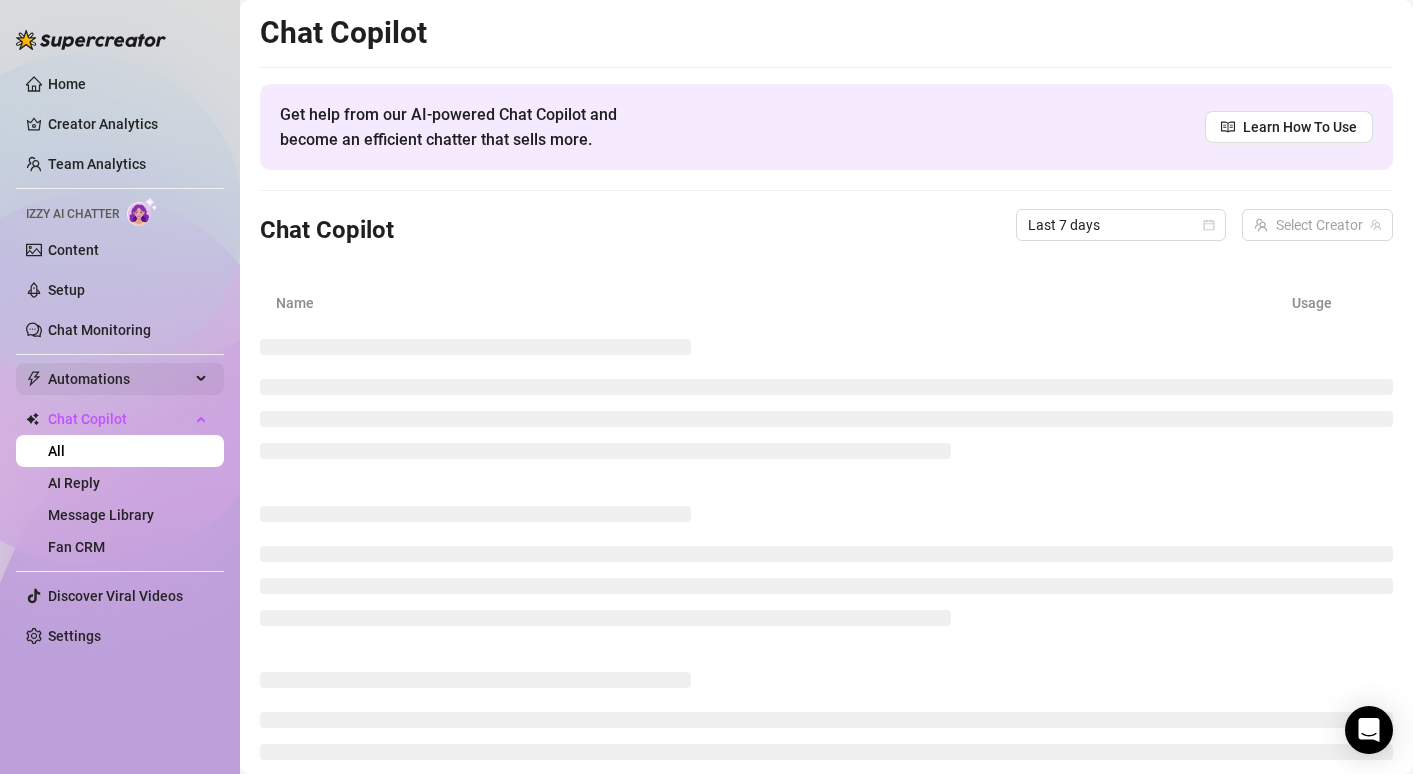 click on "Automations" at bounding box center [119, 379] 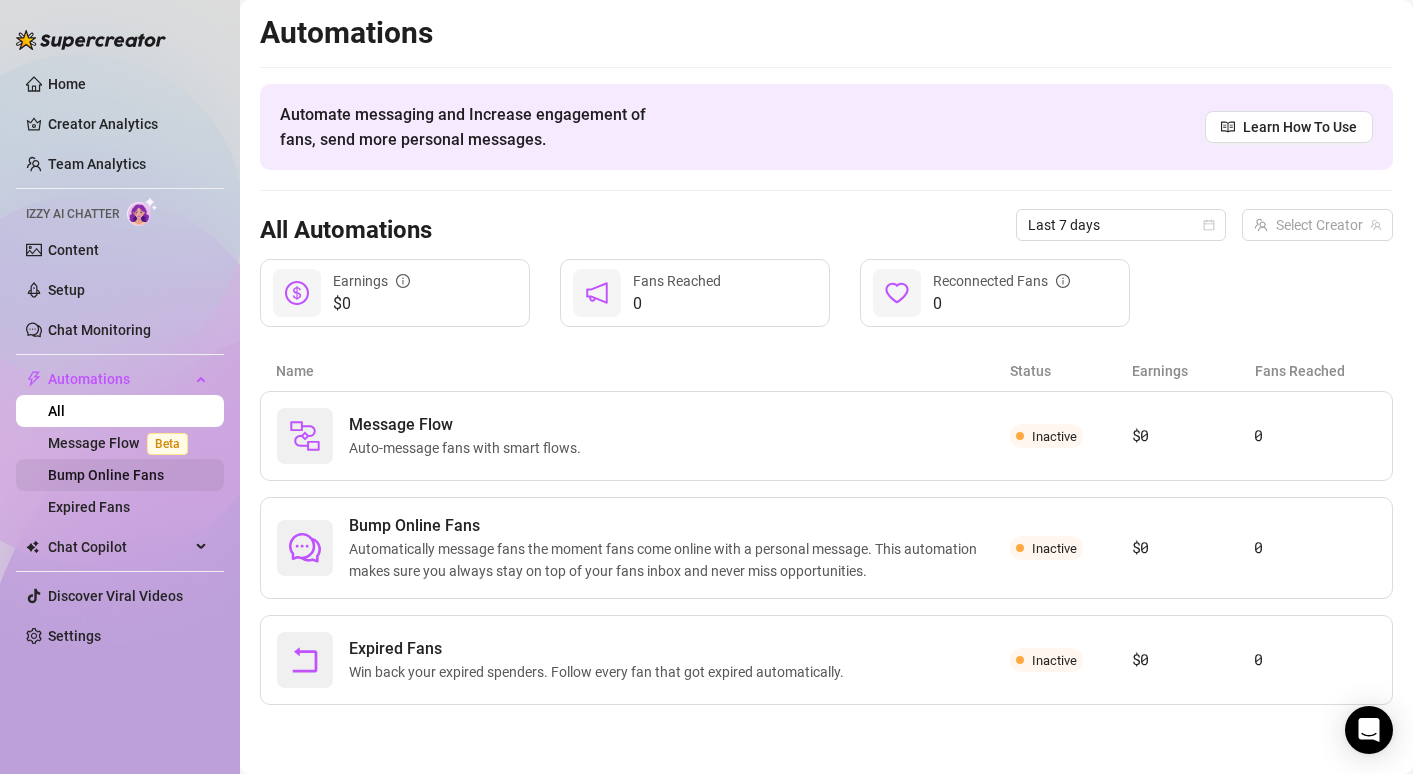 click on "Bump Online Fans" at bounding box center (106, 475) 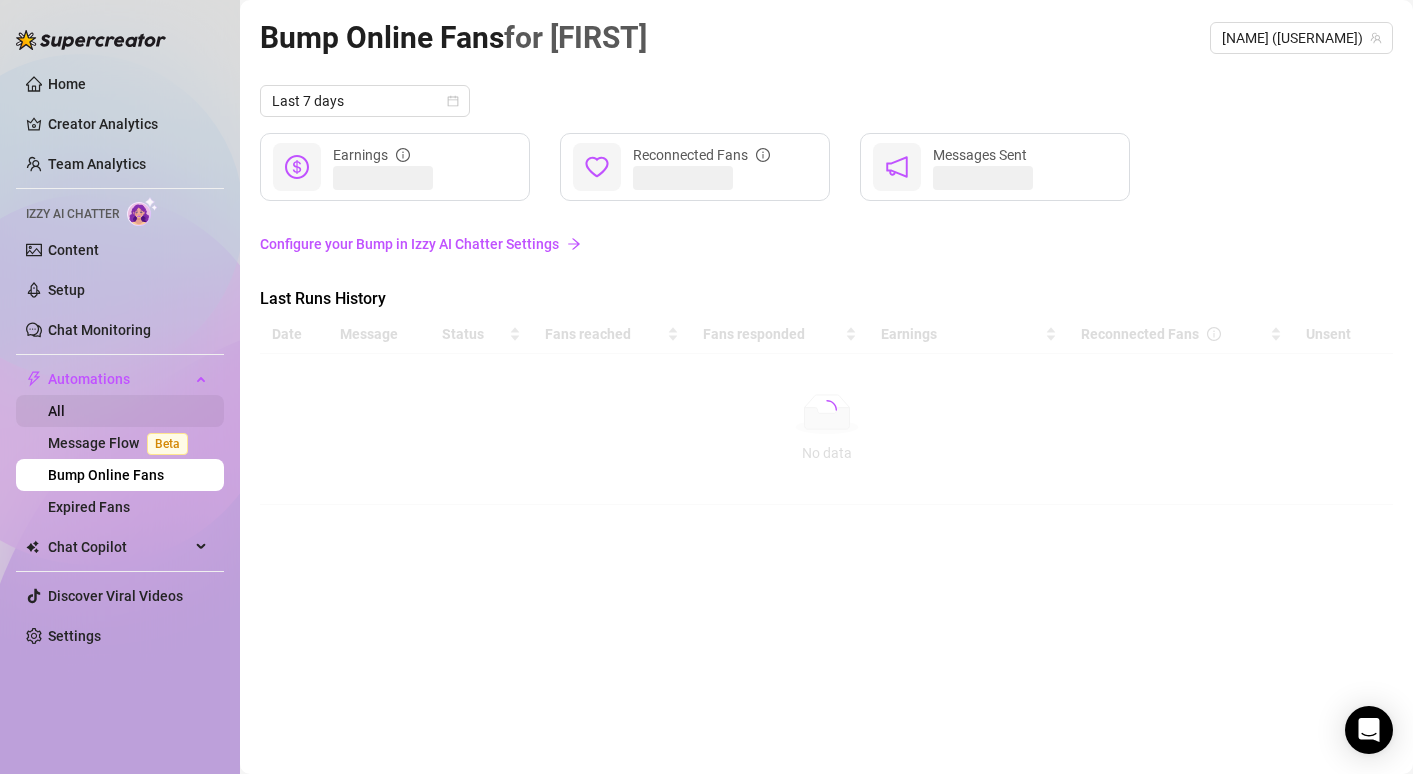 click on "All" at bounding box center (56, 411) 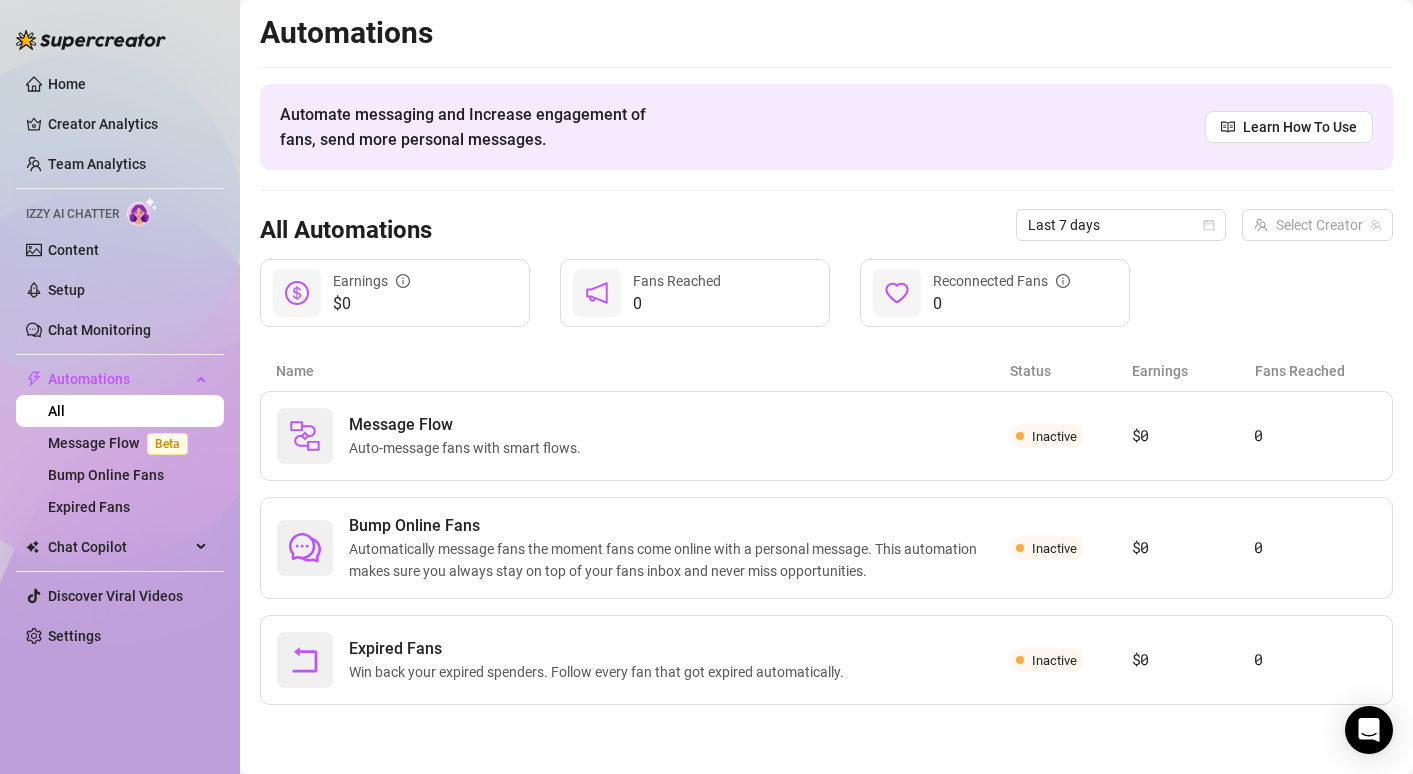 click on "All" at bounding box center [56, 411] 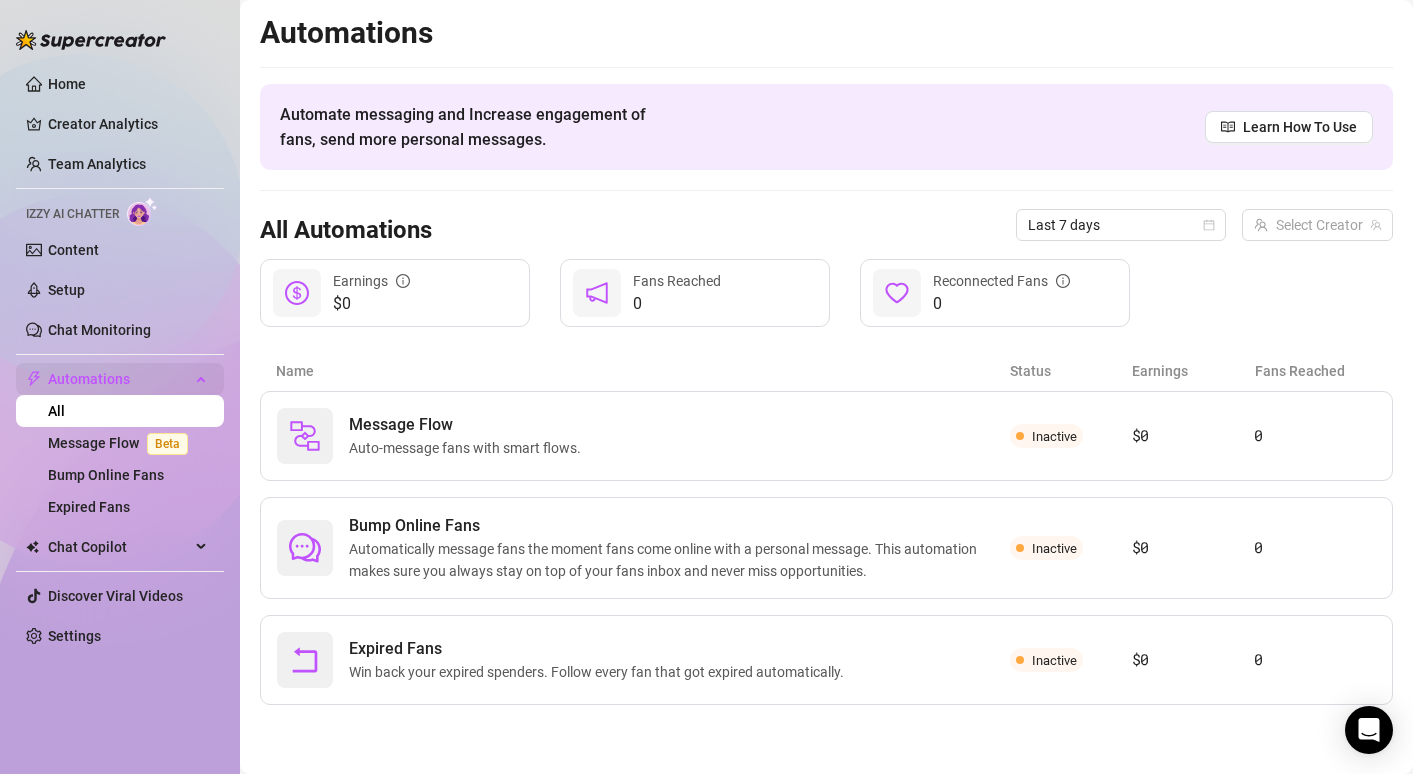 click on "Automations" at bounding box center [119, 379] 